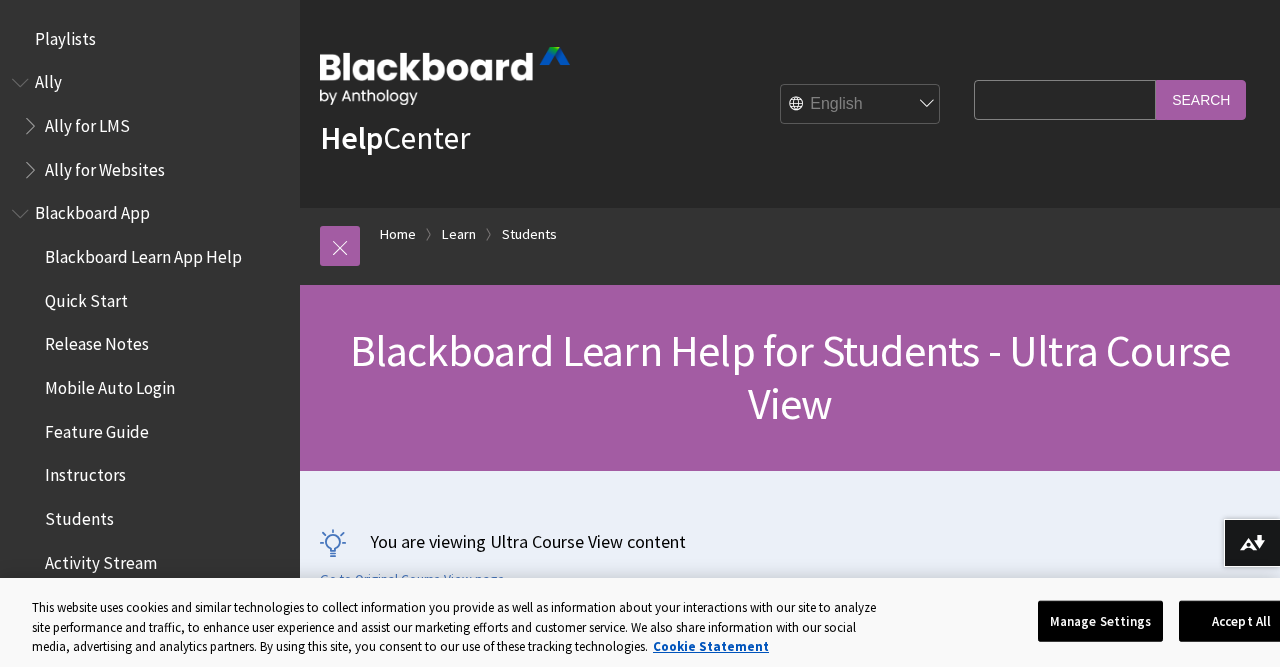 scroll, scrollTop: 0, scrollLeft: 0, axis: both 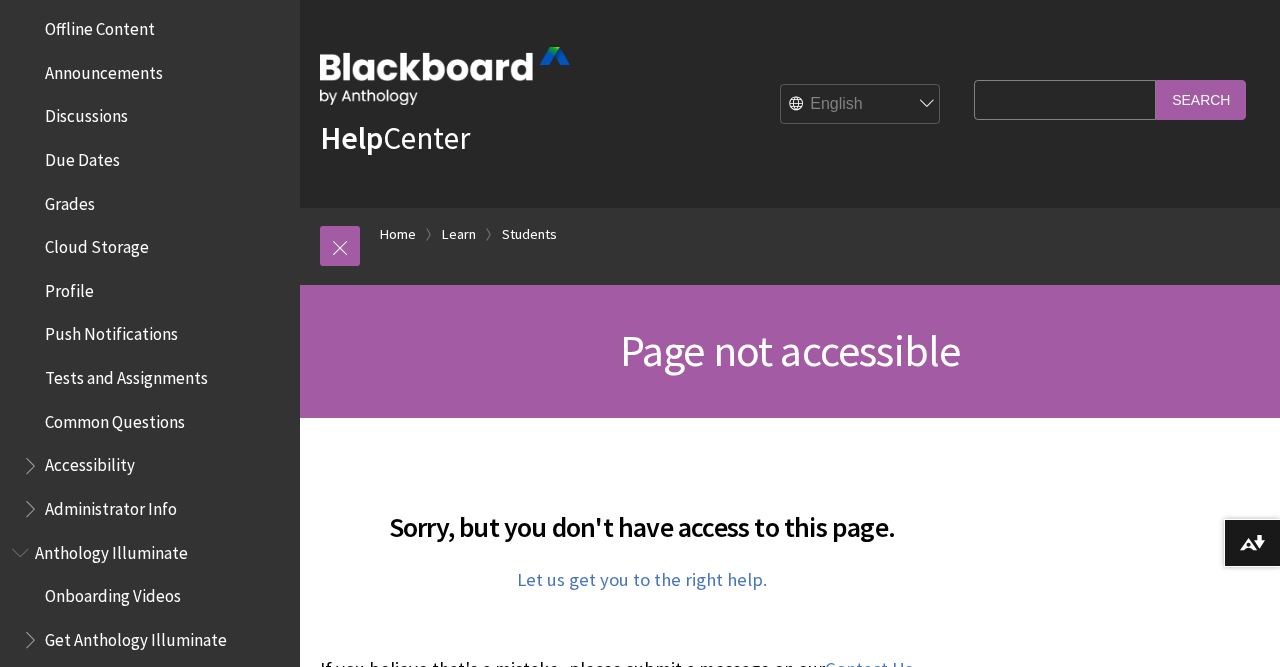 click on "Discussions" at bounding box center [86, 112] 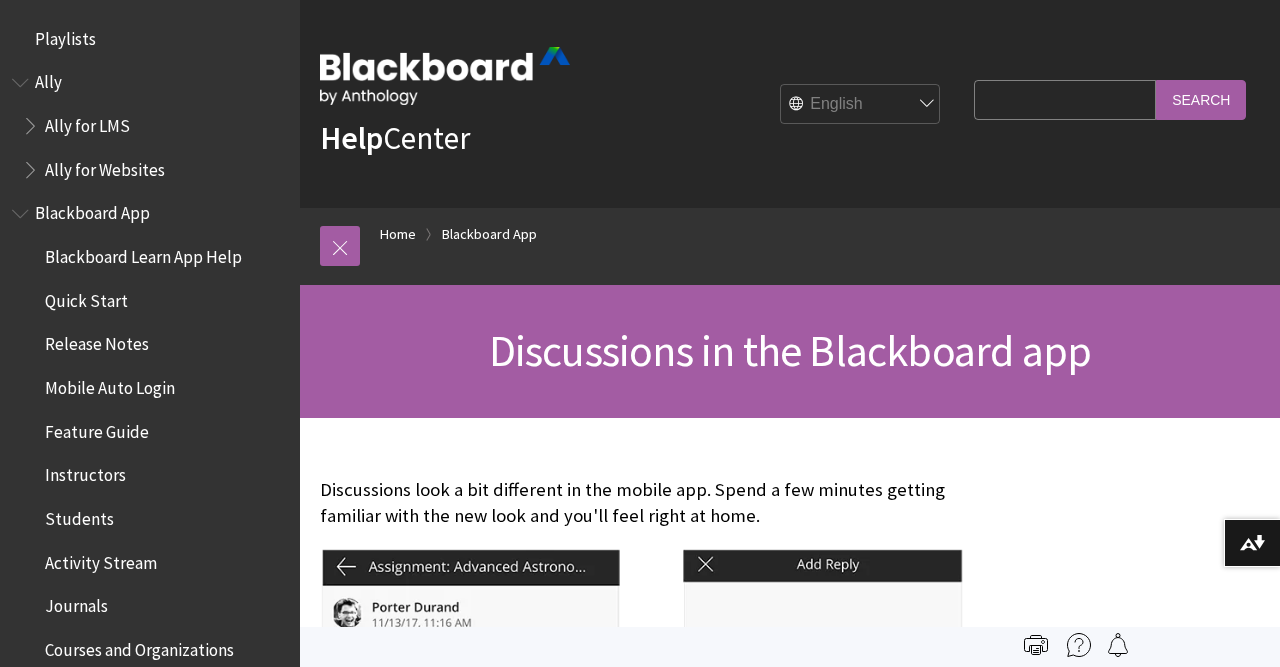 scroll, scrollTop: 0, scrollLeft: 0, axis: both 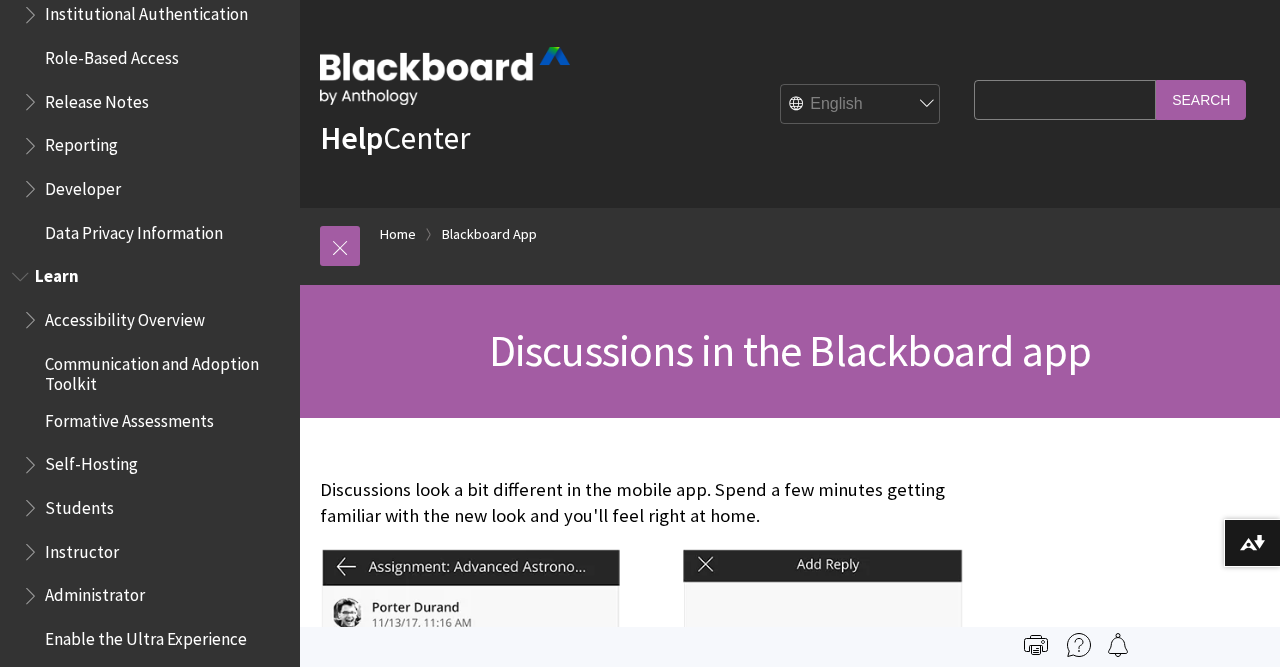 click at bounding box center [22, 272] 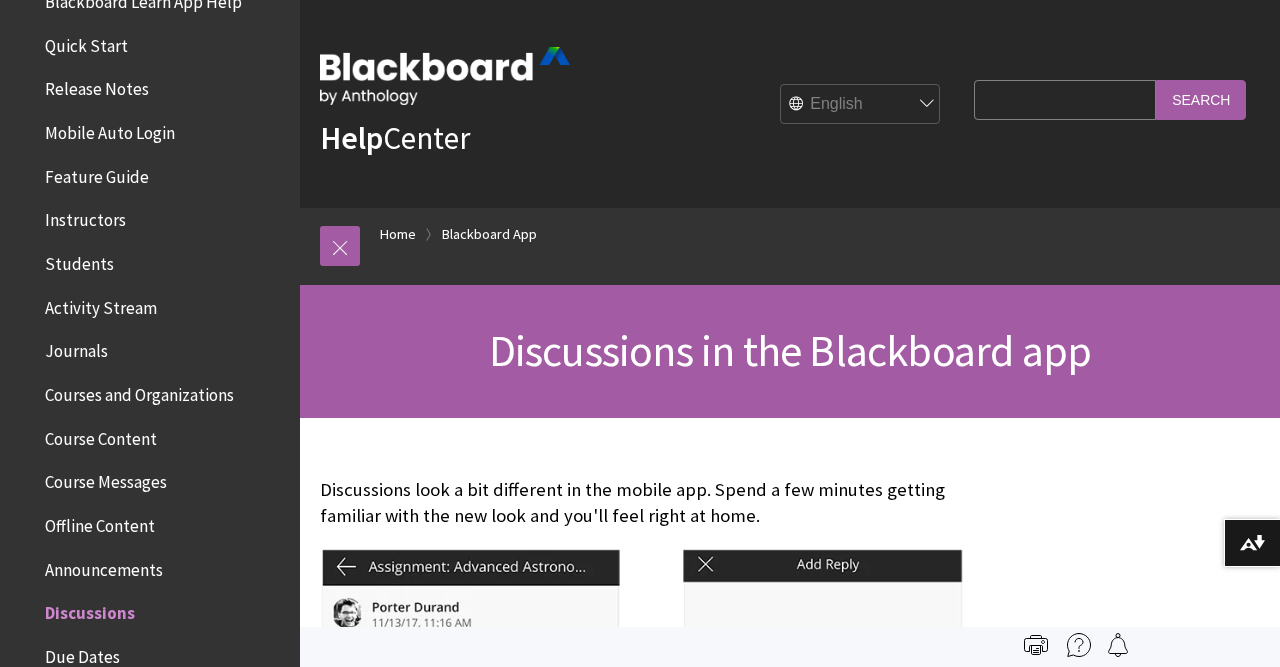 scroll, scrollTop: 0, scrollLeft: 0, axis: both 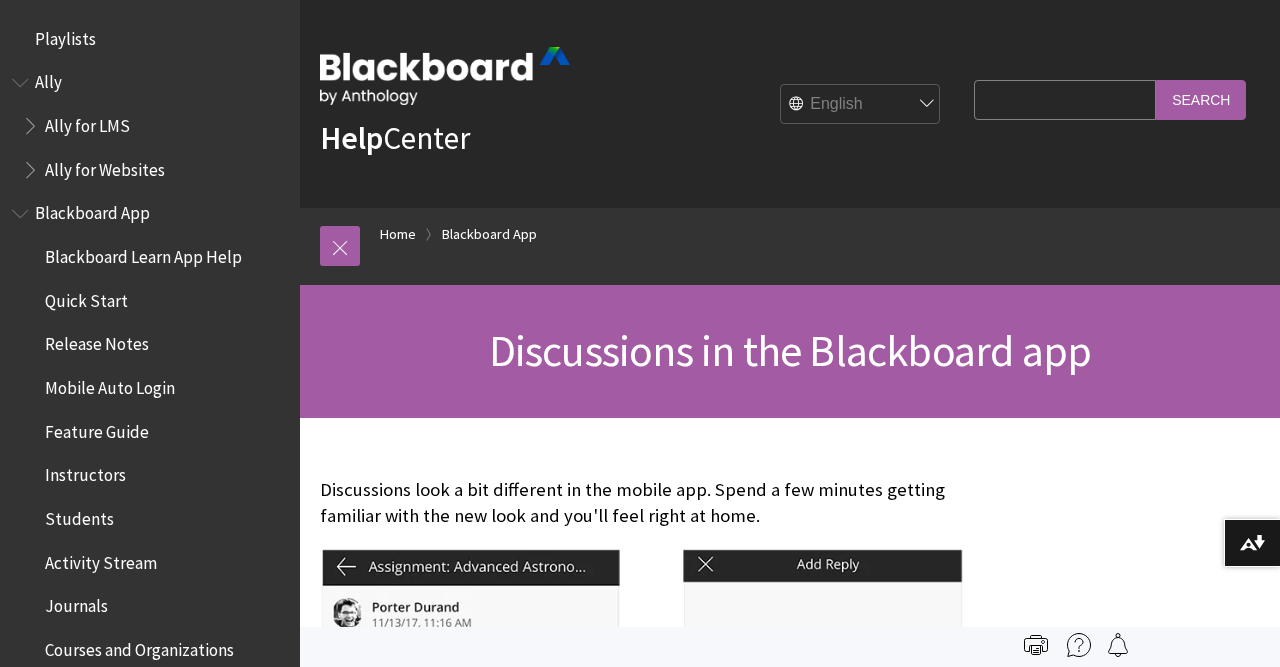 click at bounding box center [22, 209] 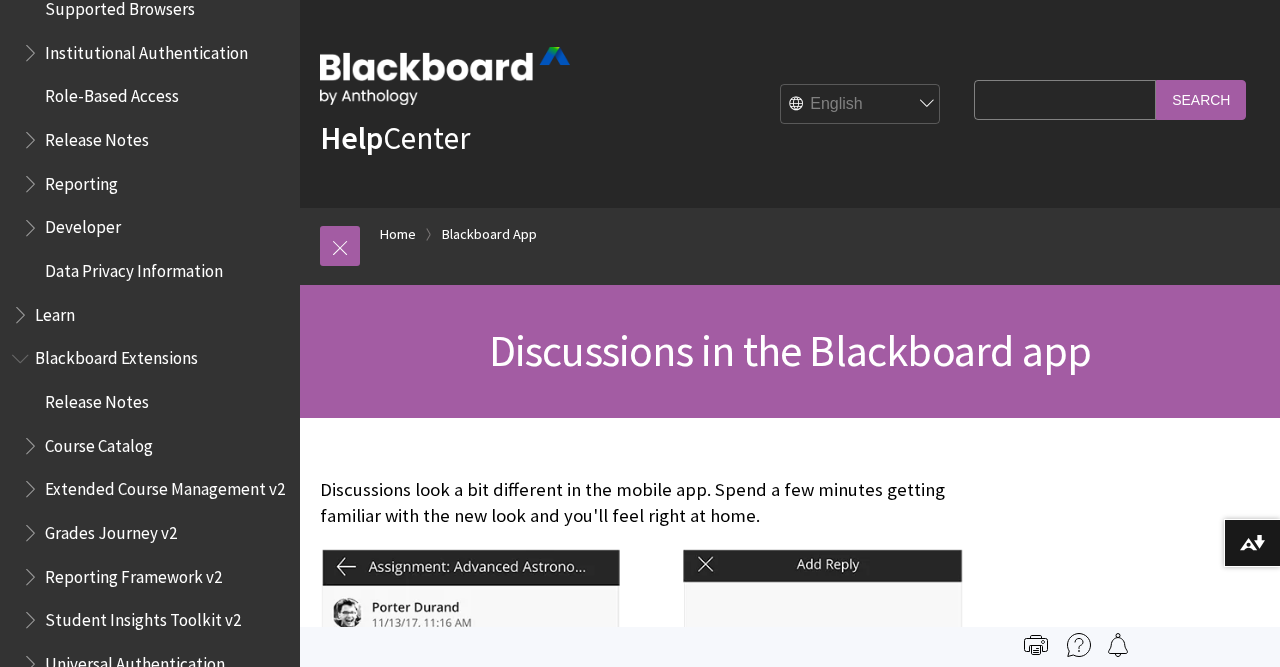 scroll, scrollTop: 647, scrollLeft: 0, axis: vertical 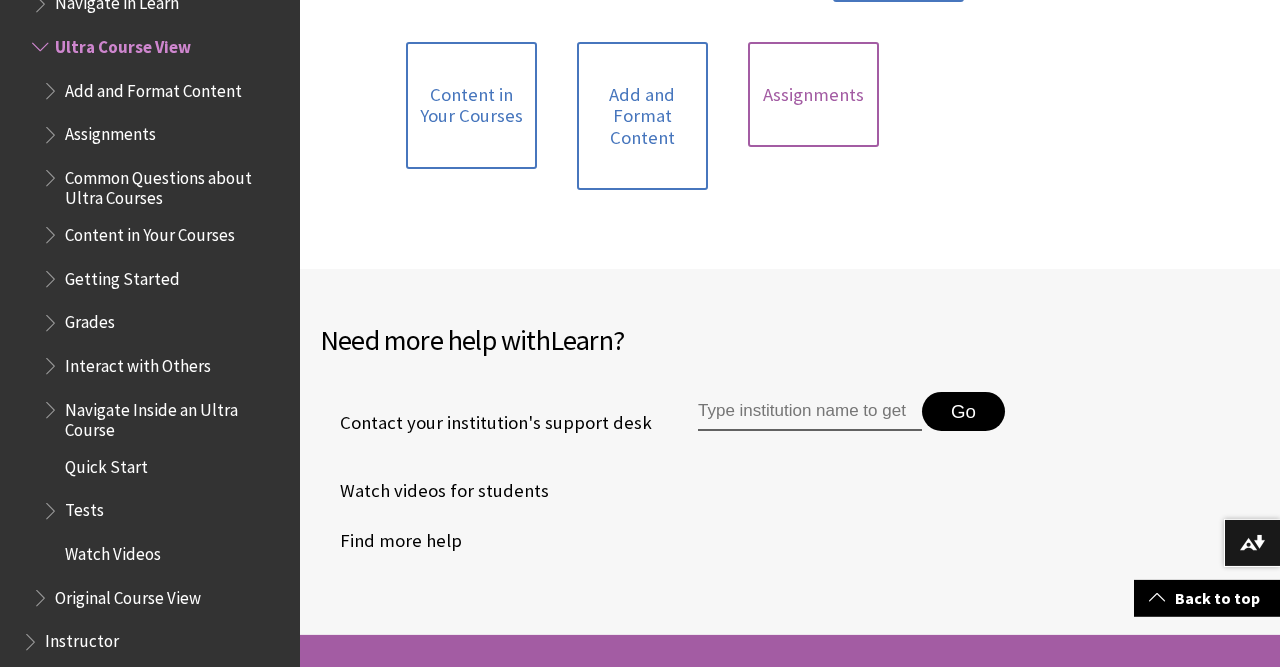 click on "Assignments" at bounding box center [813, 95] 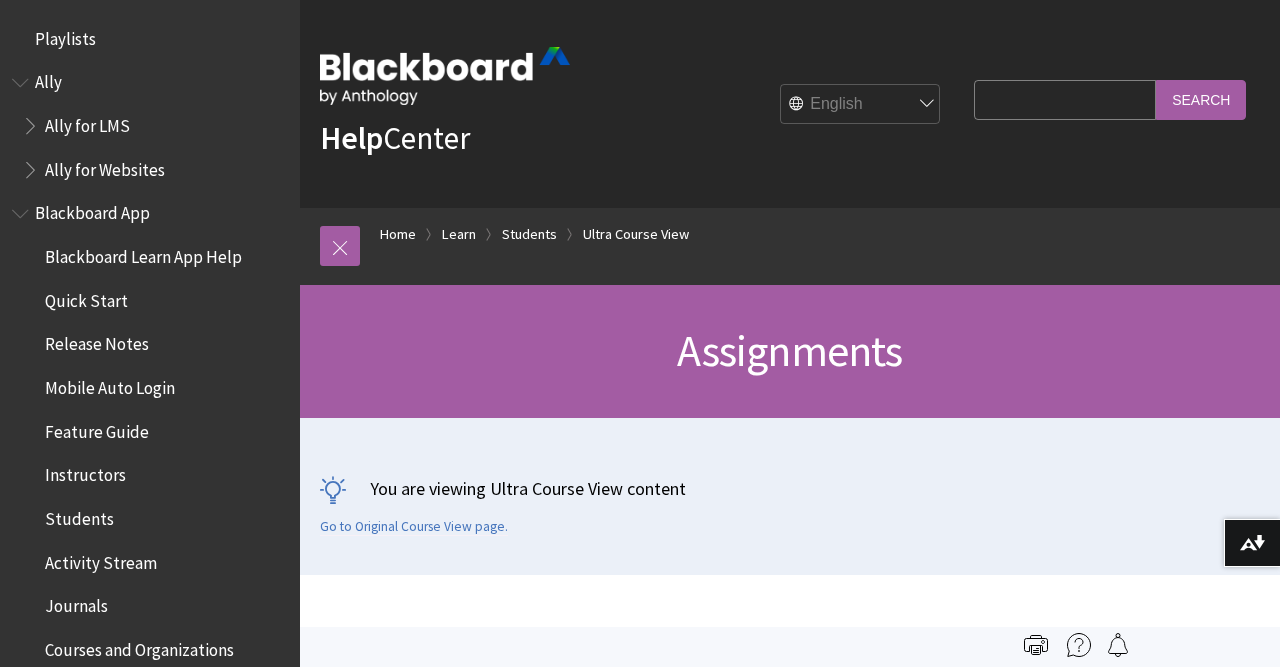 scroll, scrollTop: 0, scrollLeft: 0, axis: both 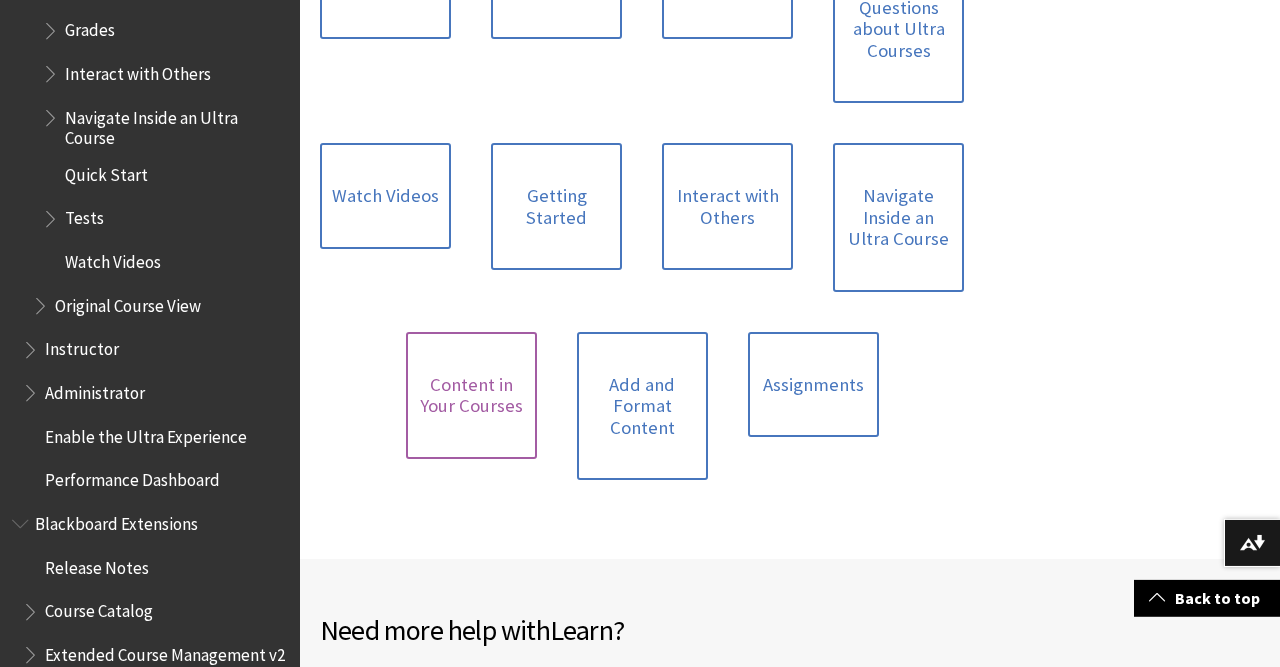 click on "Content in Your Courses" at bounding box center (471, 395) 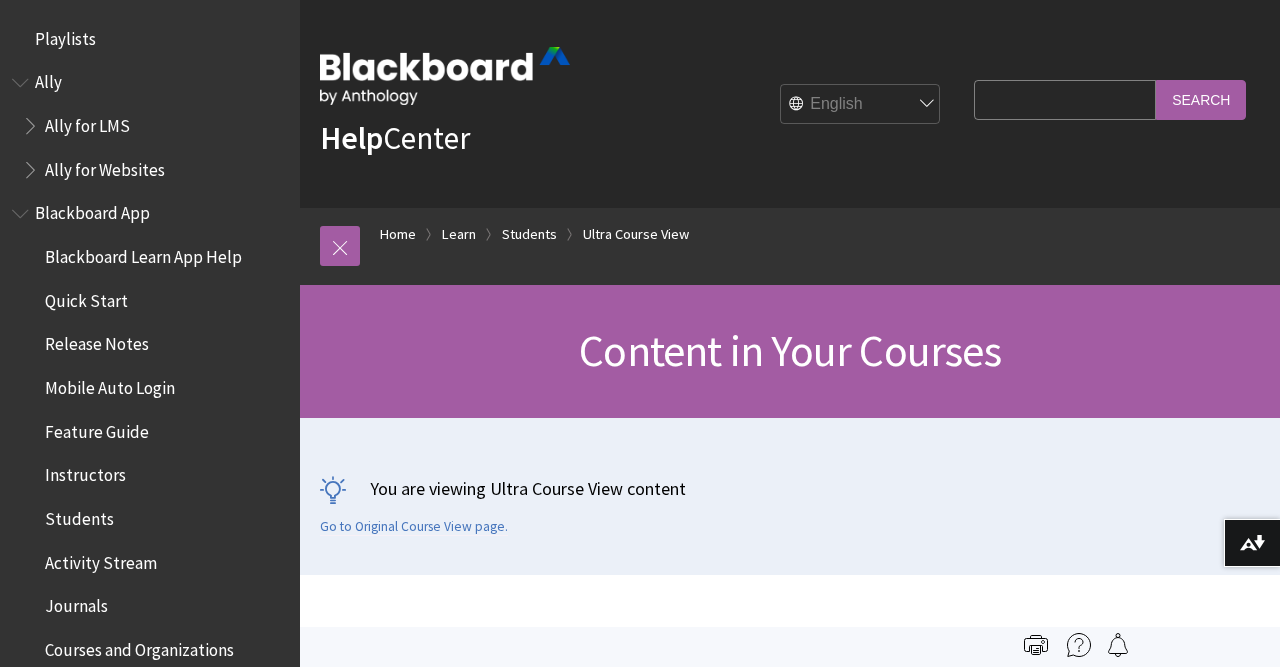 scroll, scrollTop: 0, scrollLeft: 0, axis: both 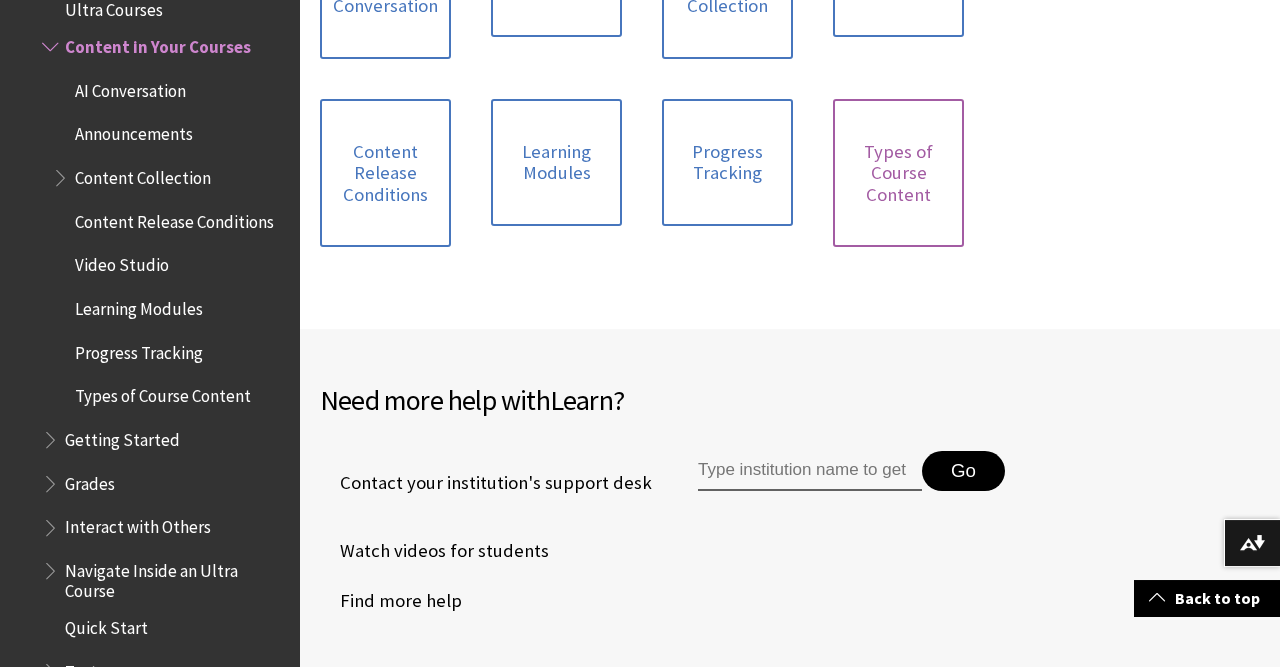 click on "Types of Course Content" at bounding box center (898, 173) 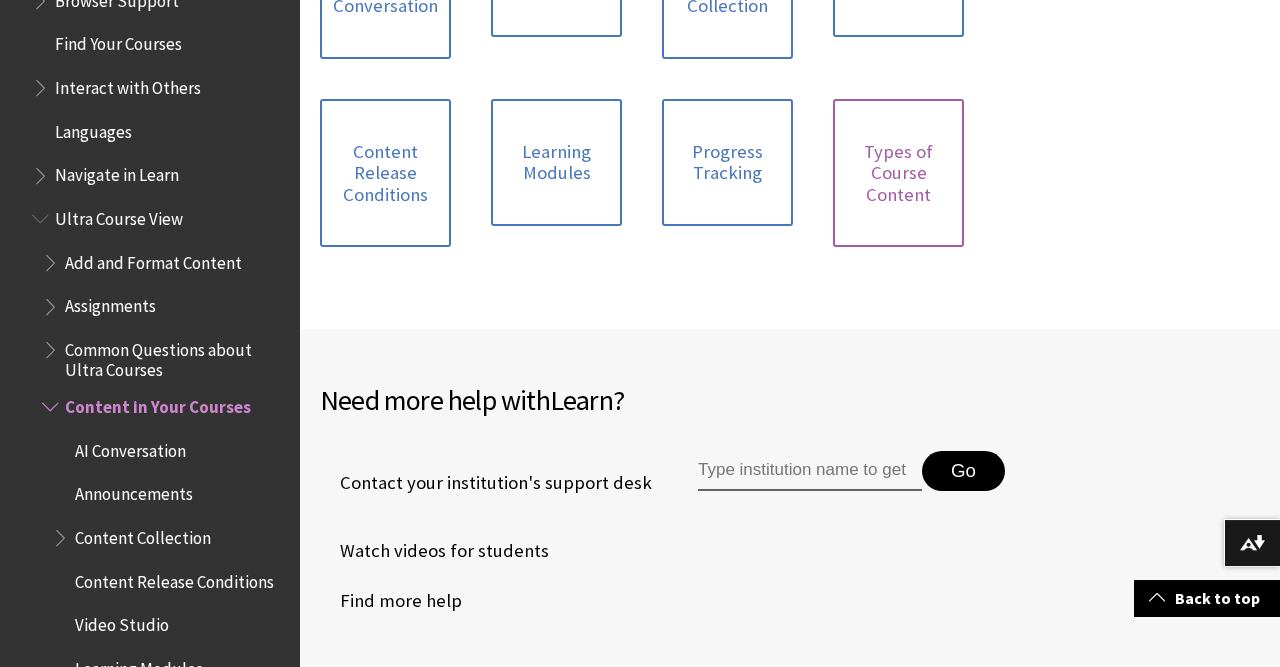 scroll, scrollTop: 2226, scrollLeft: 0, axis: vertical 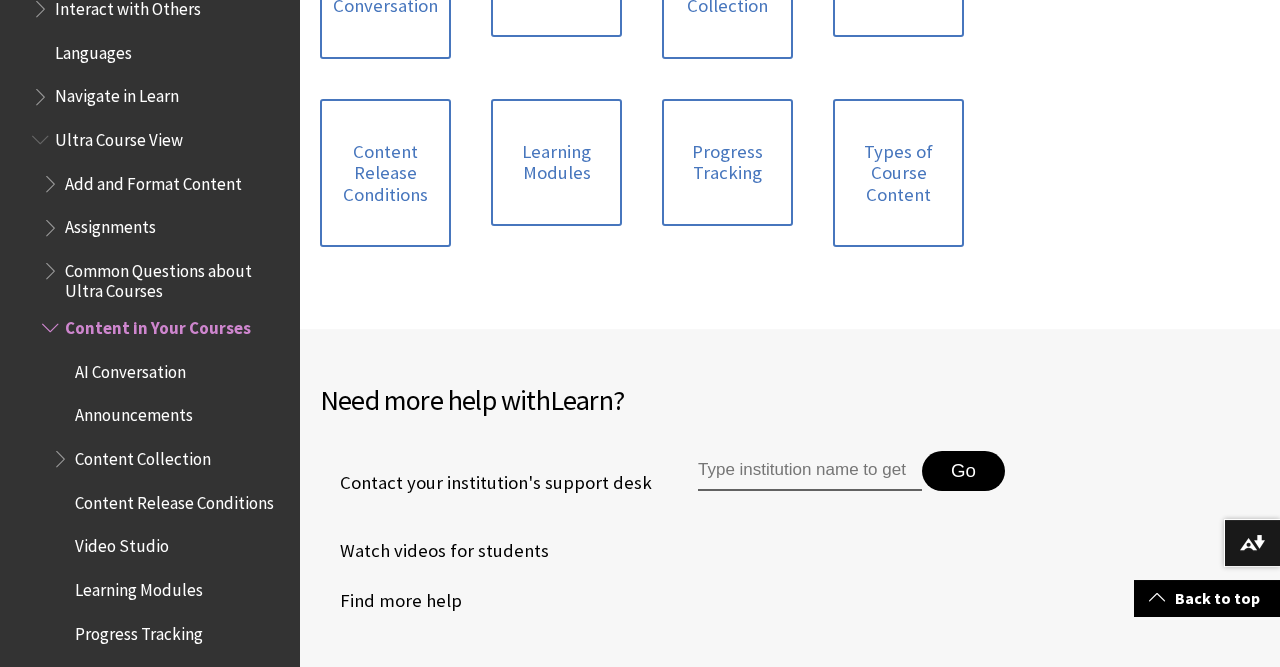 click at bounding box center (52, 223) 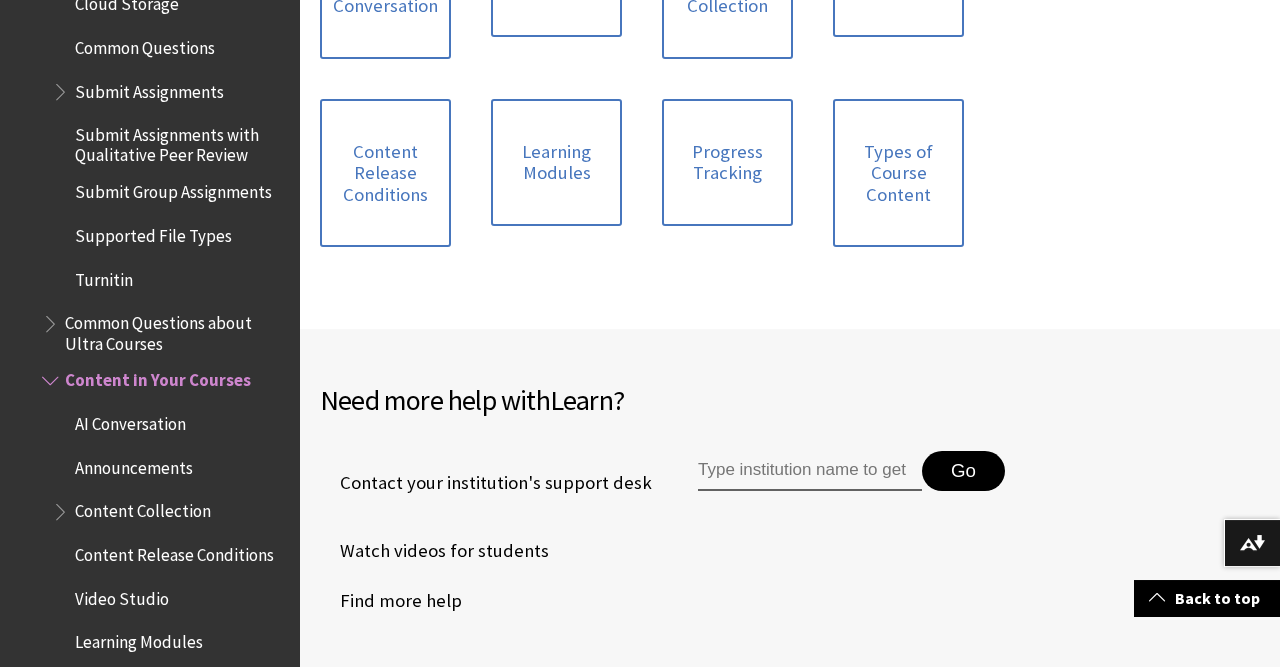 scroll, scrollTop: 2795, scrollLeft: 0, axis: vertical 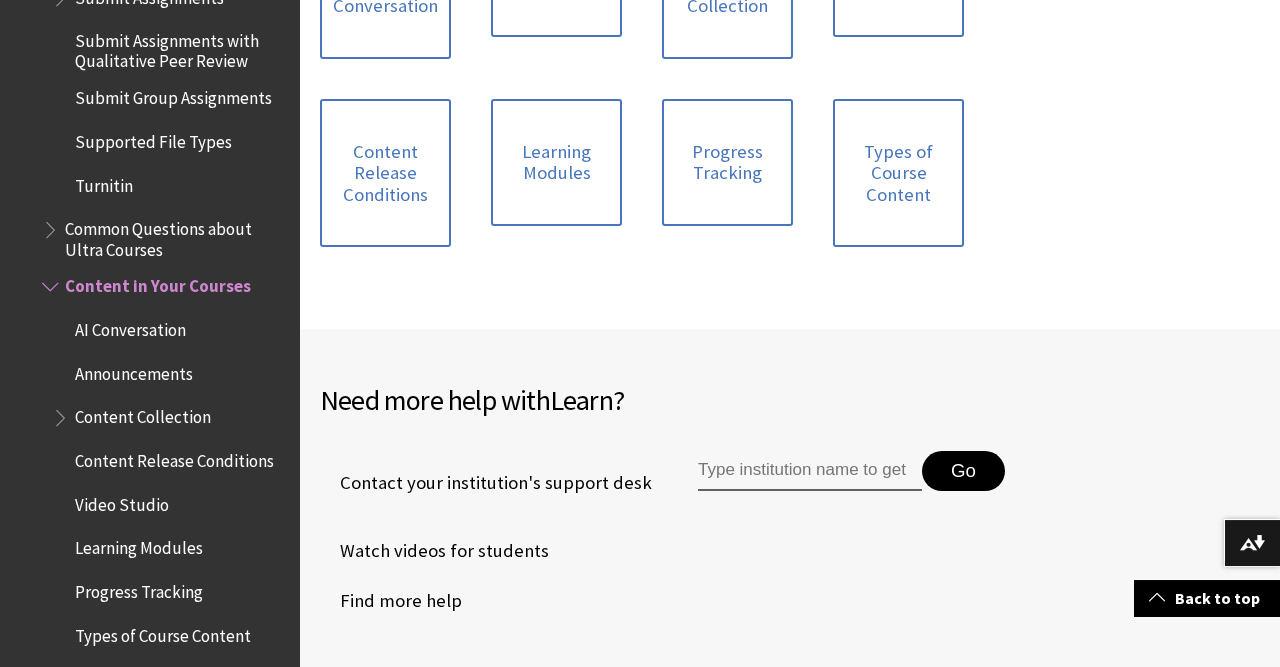 click at bounding box center (62, 413) 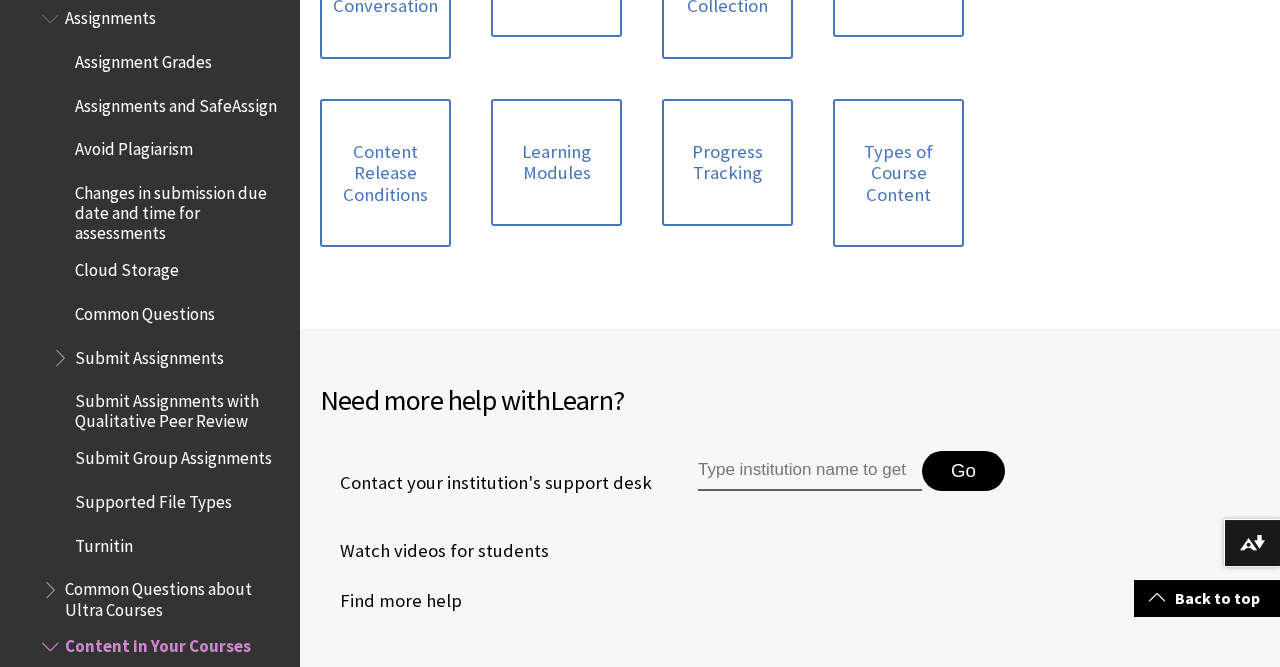 scroll, scrollTop: 2435, scrollLeft: 0, axis: vertical 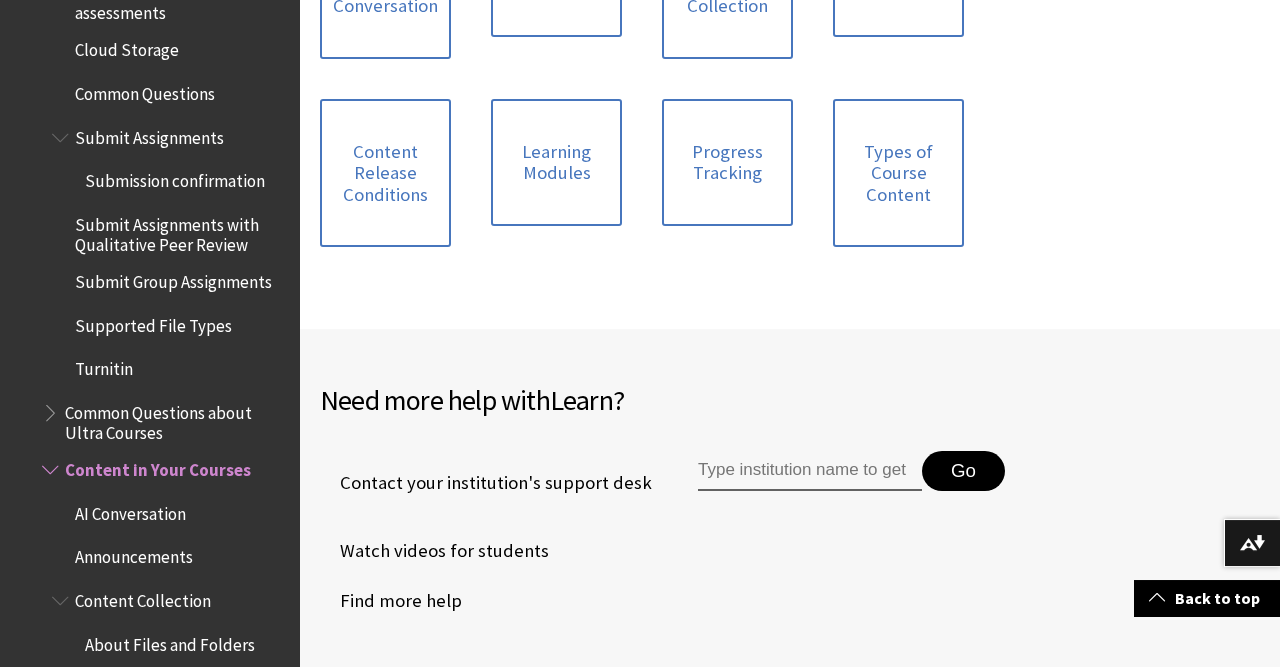 click at bounding box center [52, 408] 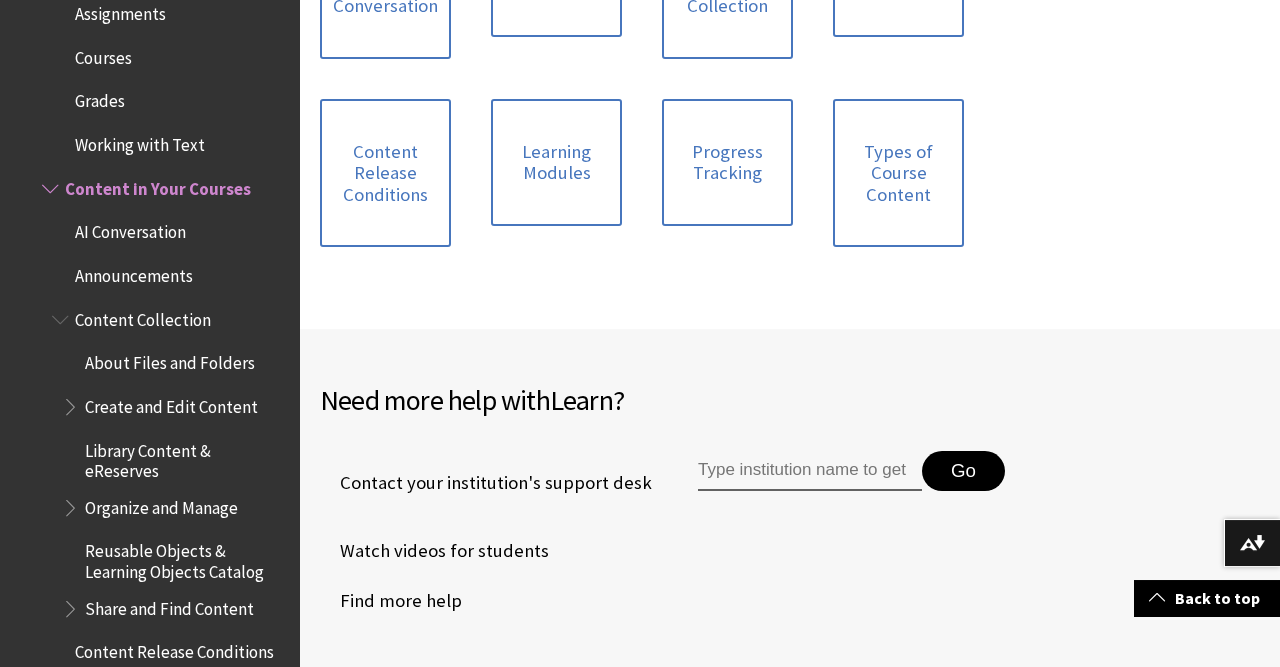 scroll, scrollTop: 3135, scrollLeft: 0, axis: vertical 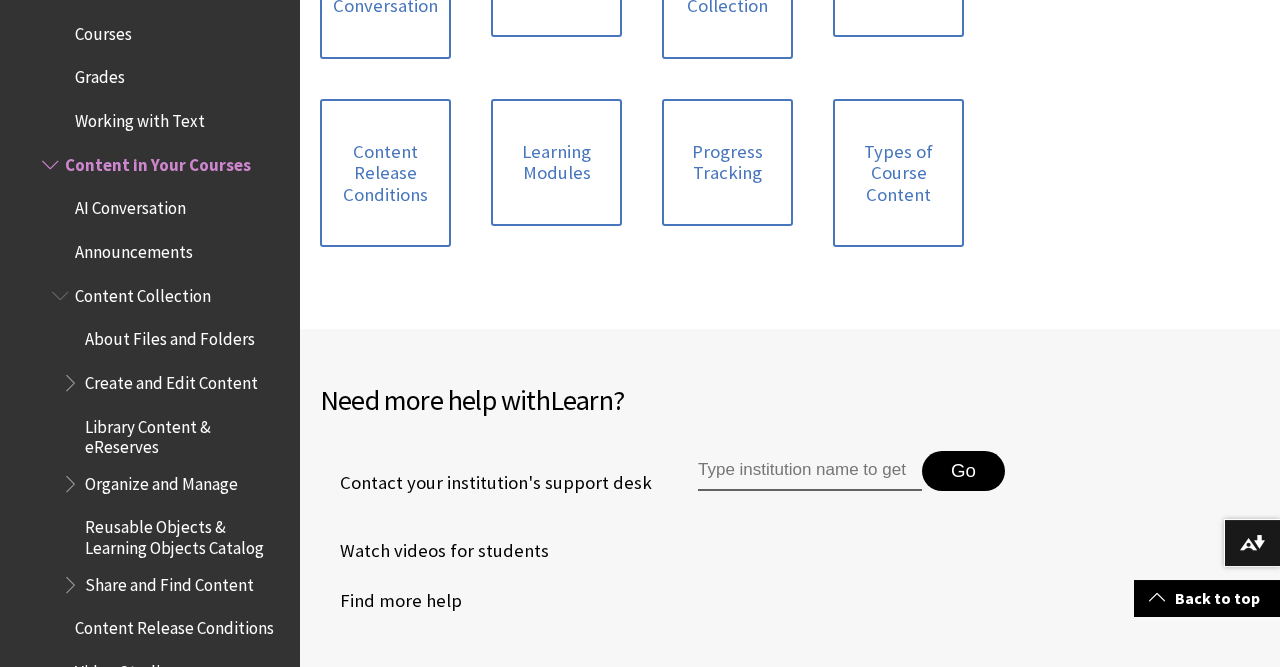 click at bounding box center (72, 378) 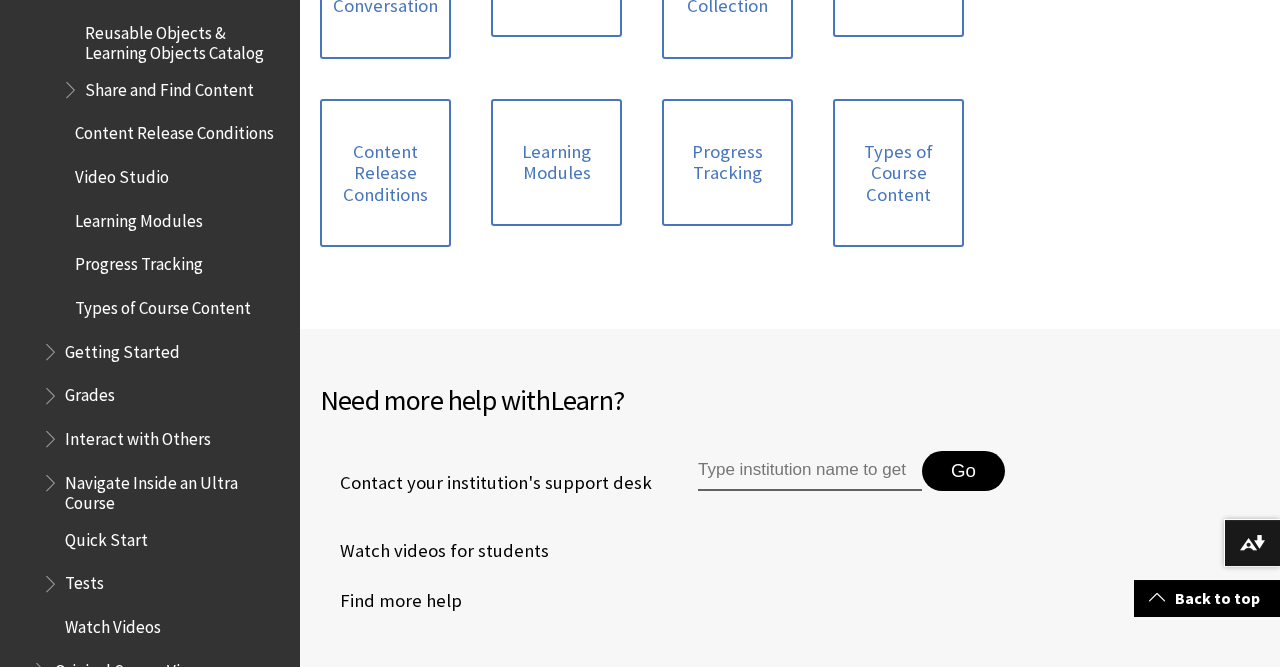 scroll, scrollTop: 3690, scrollLeft: 0, axis: vertical 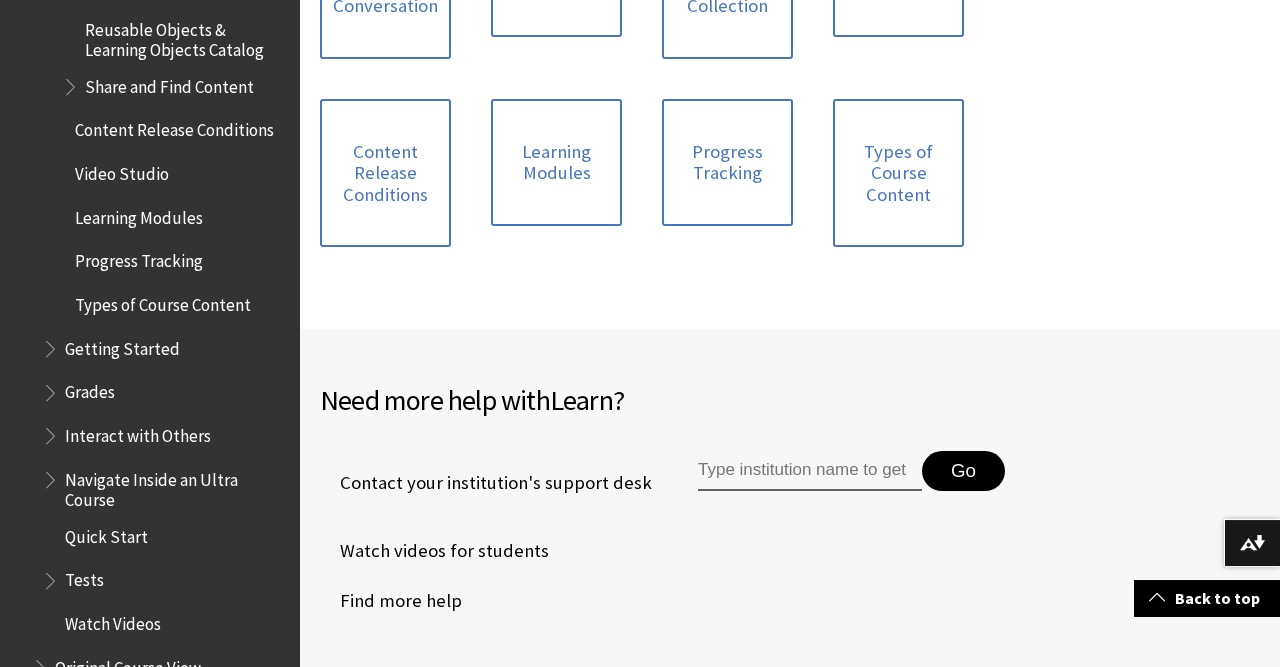 click at bounding box center [52, 344] 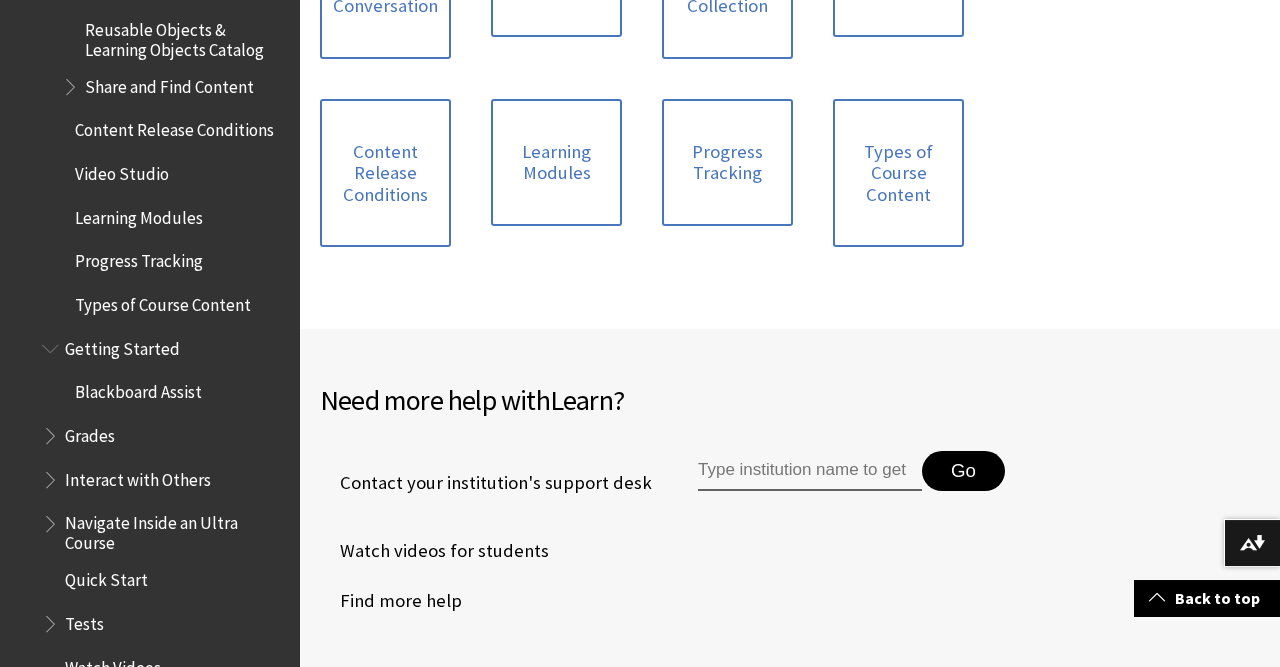 click at bounding box center (52, 431) 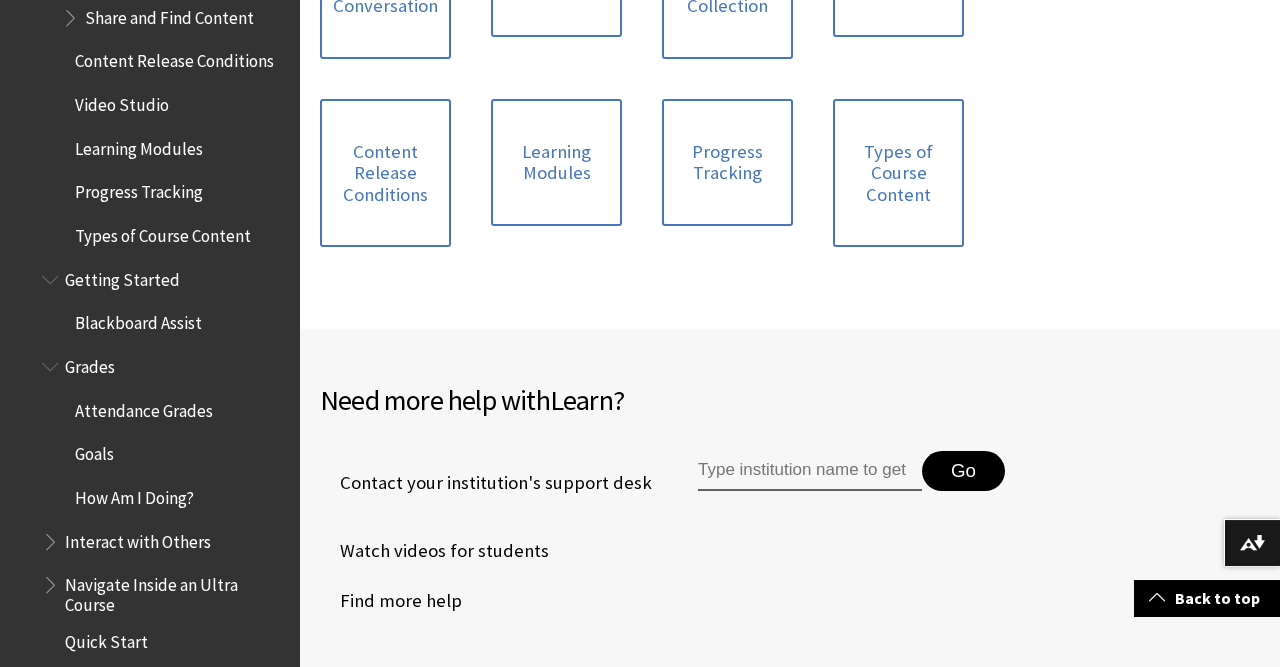 scroll, scrollTop: 3775, scrollLeft: 0, axis: vertical 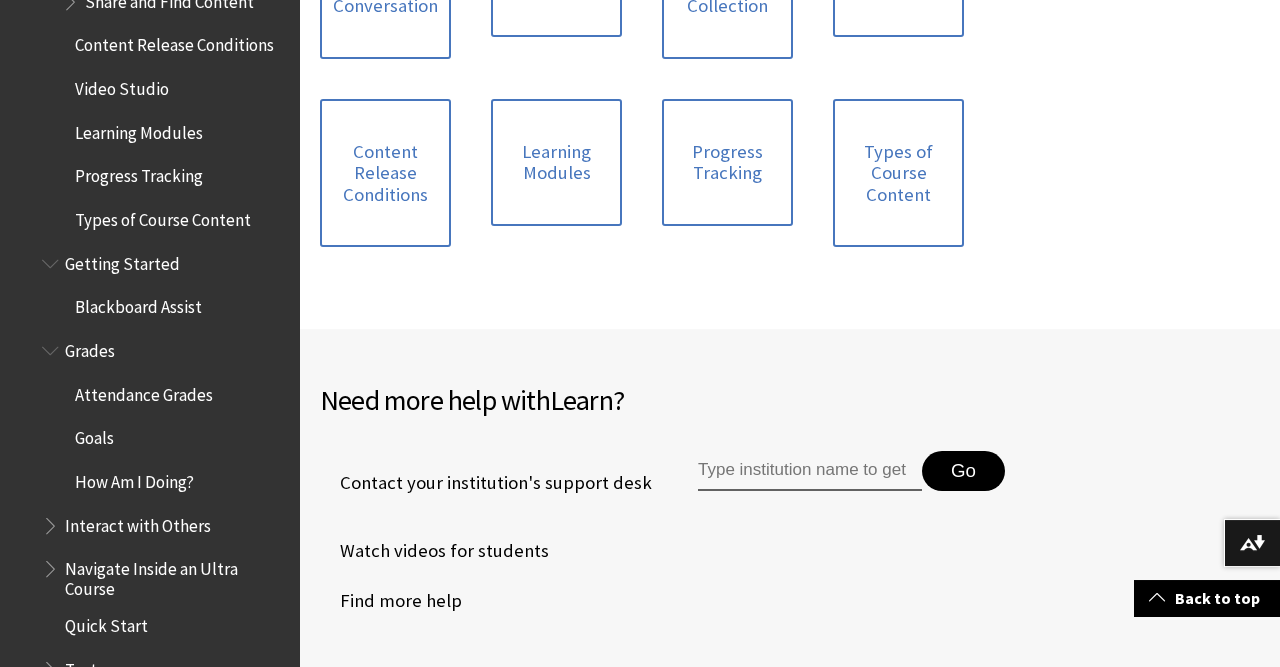 click at bounding box center (52, 521) 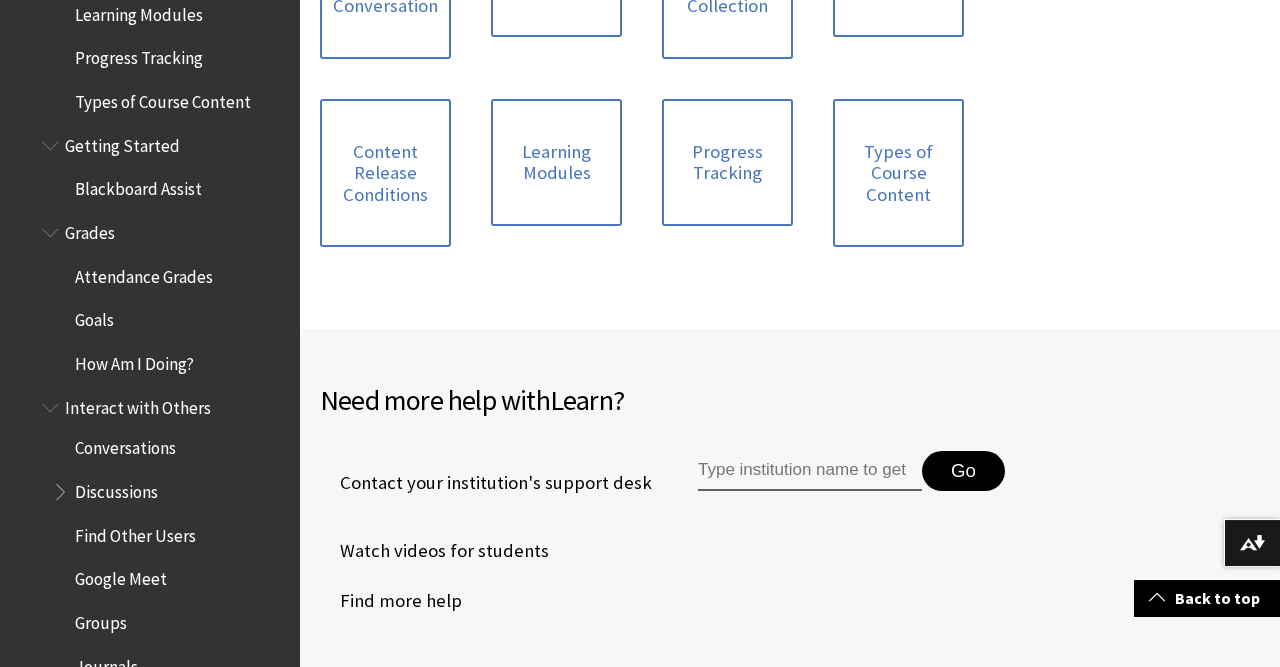 scroll, scrollTop: 3909, scrollLeft: 0, axis: vertical 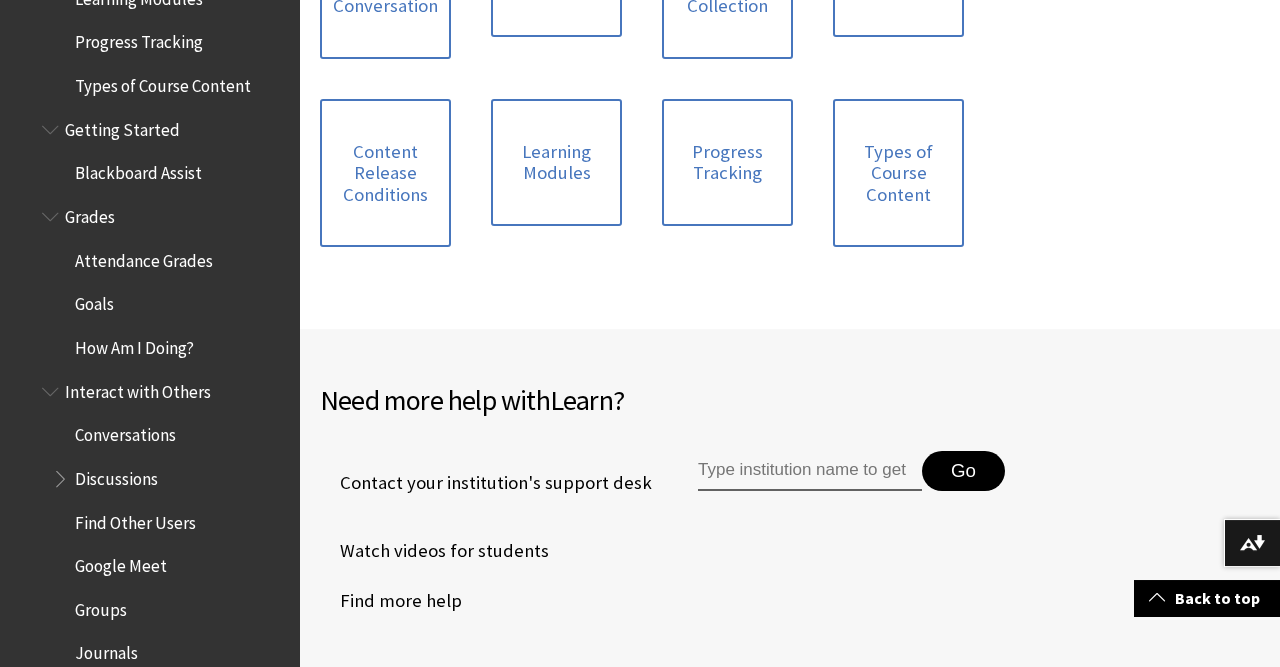 click on "Discussions" at bounding box center (116, 475) 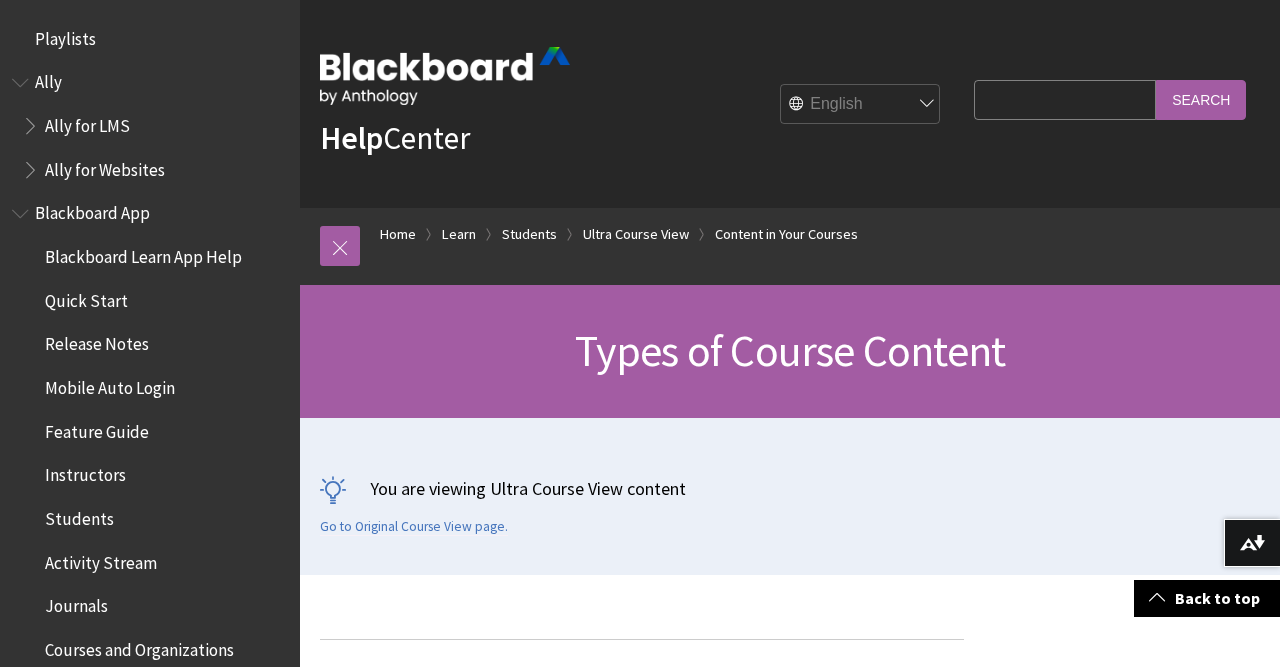 scroll, scrollTop: 330, scrollLeft: 0, axis: vertical 